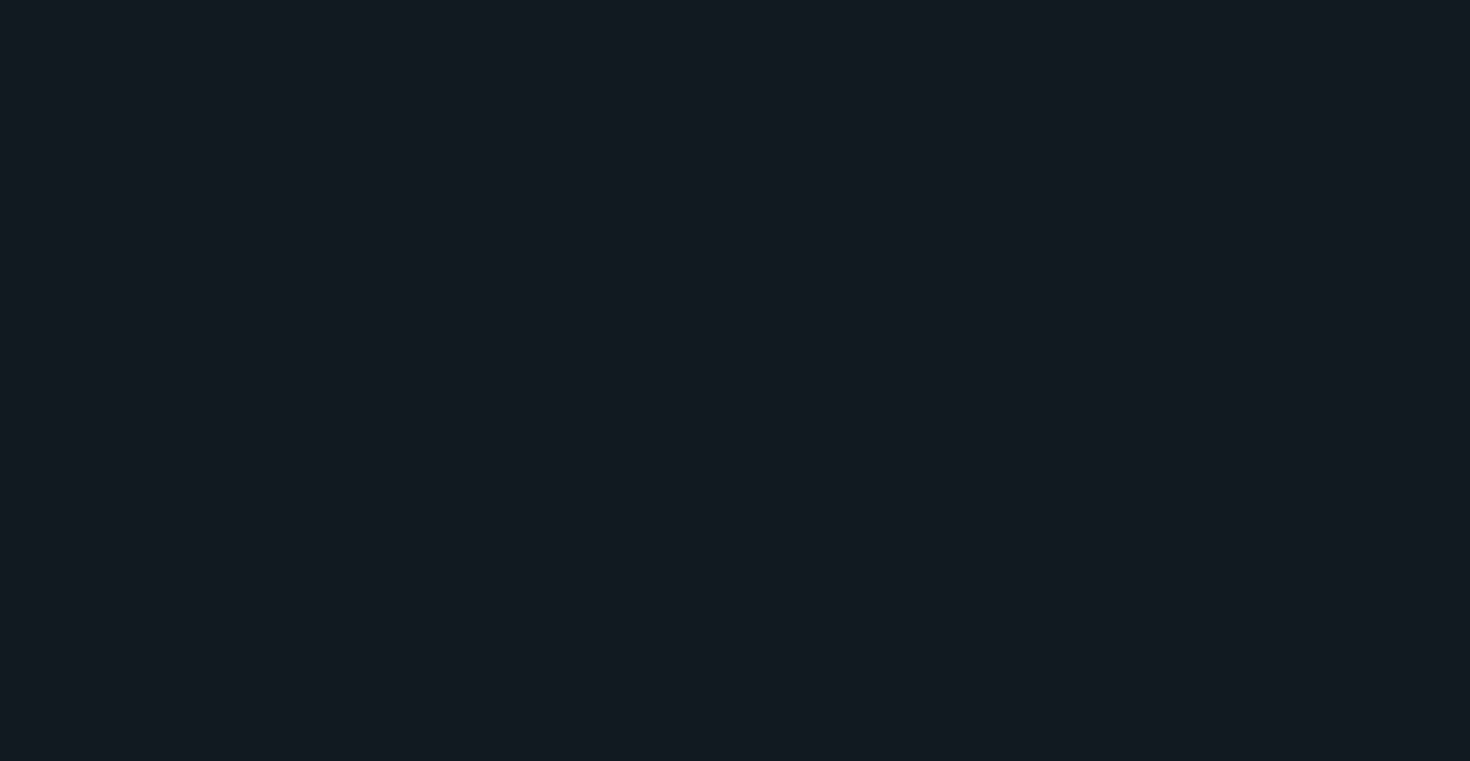 scroll, scrollTop: 0, scrollLeft: 0, axis: both 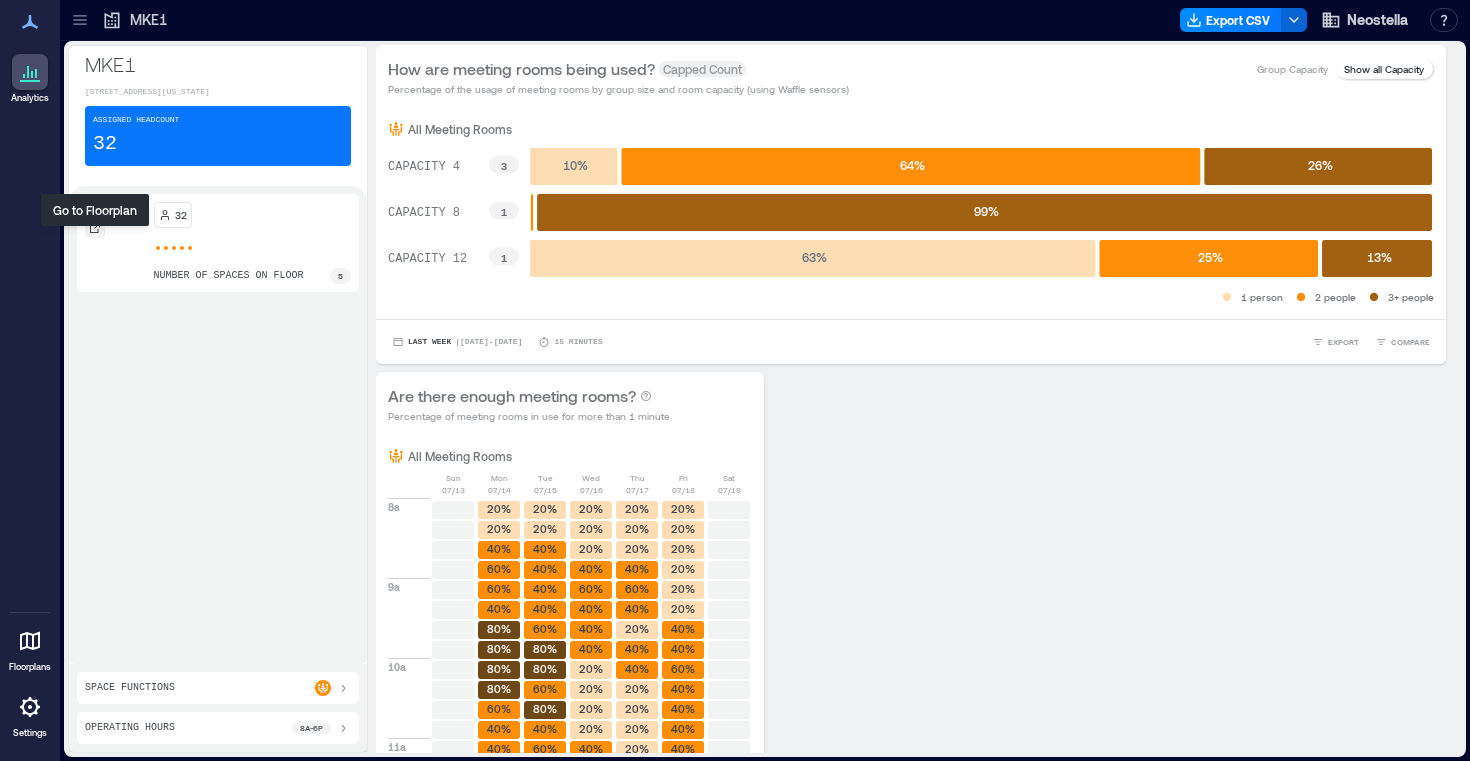 click at bounding box center (95, 228) 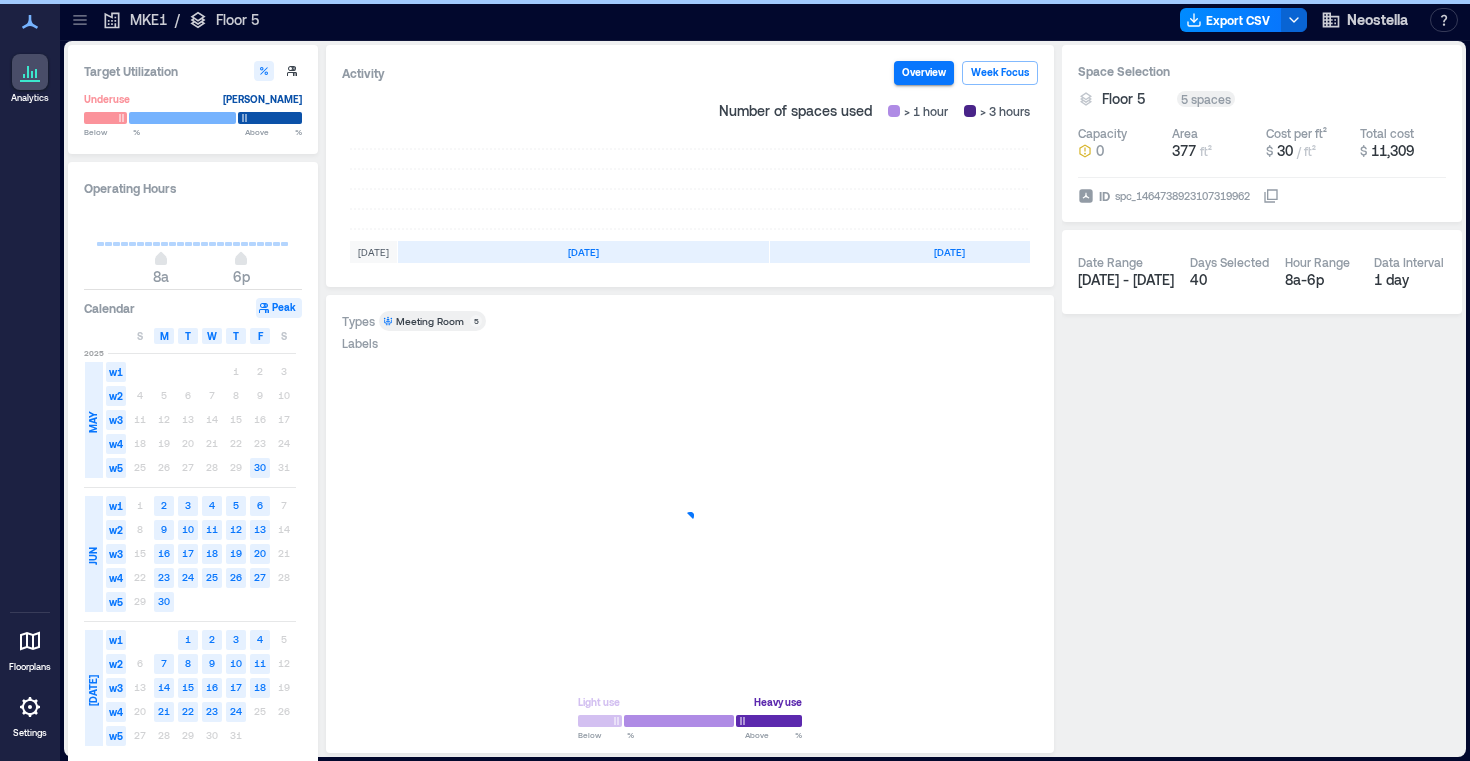 scroll, scrollTop: 0, scrollLeft: 400, axis: horizontal 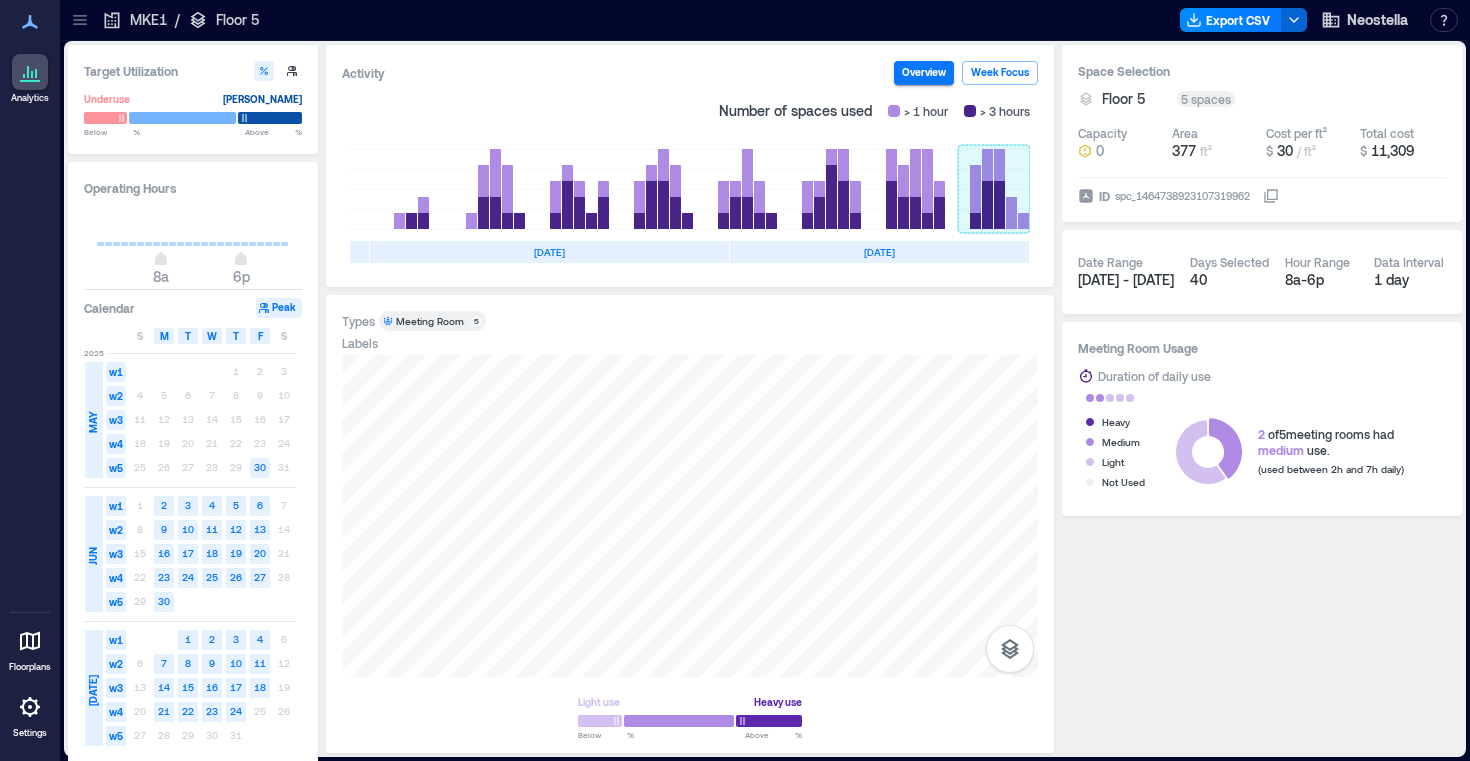 click 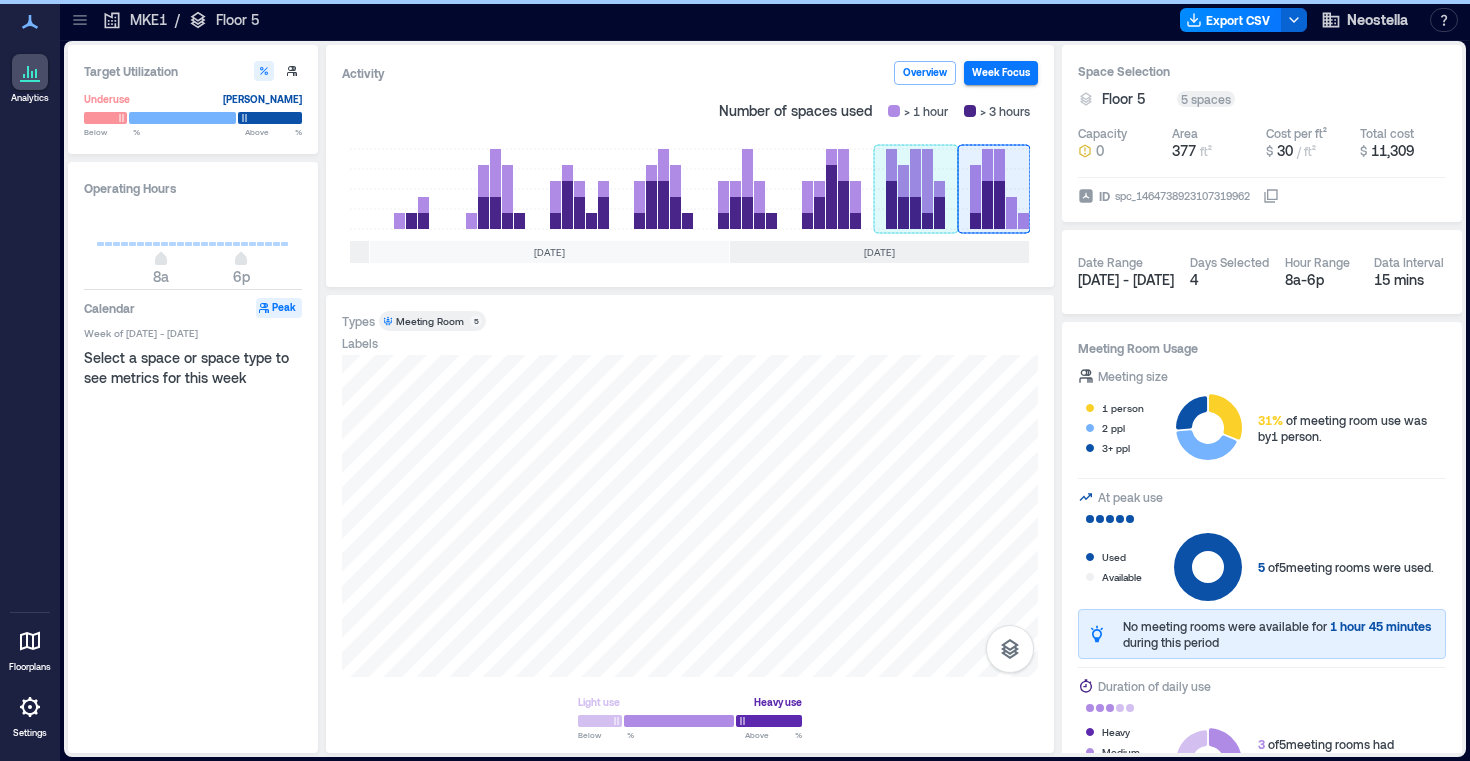 click 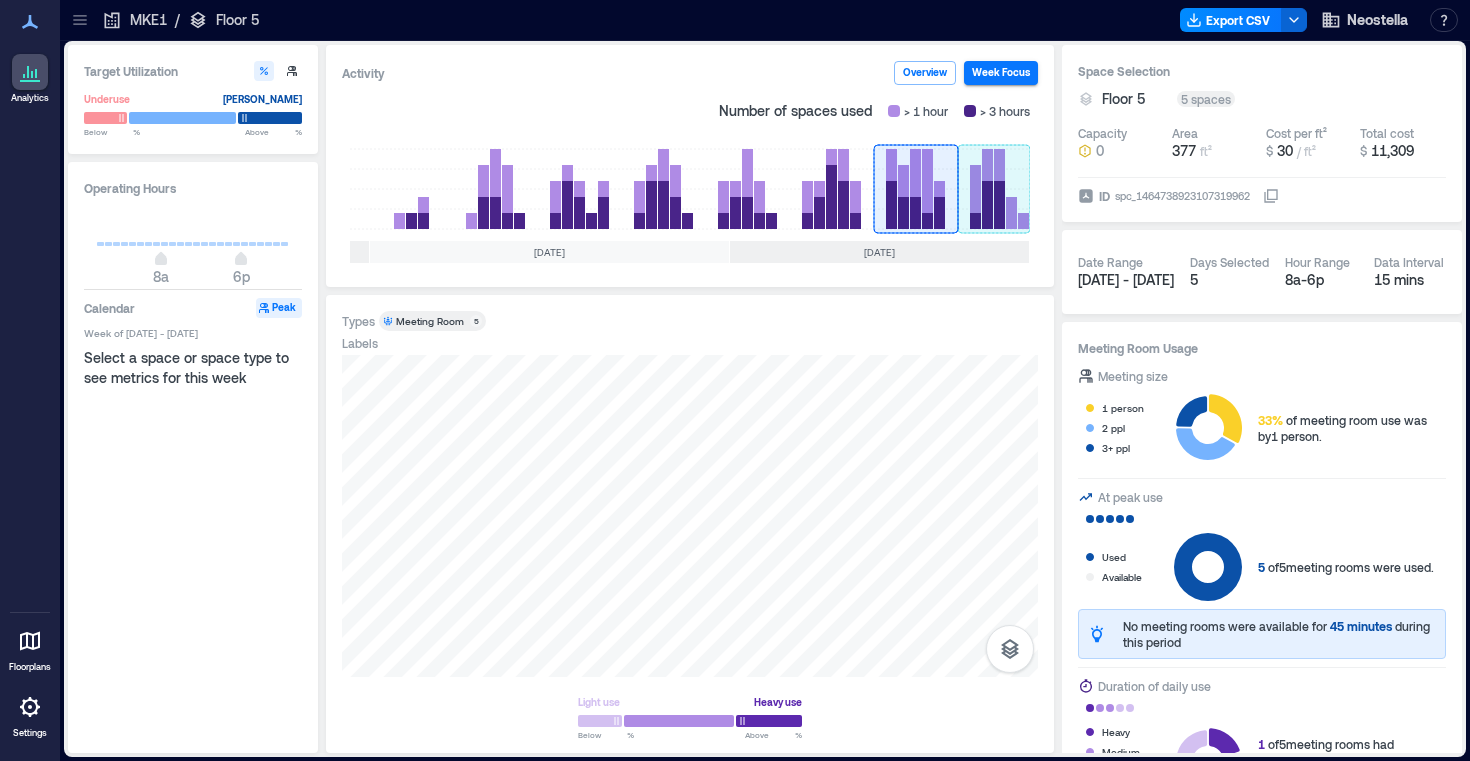 click 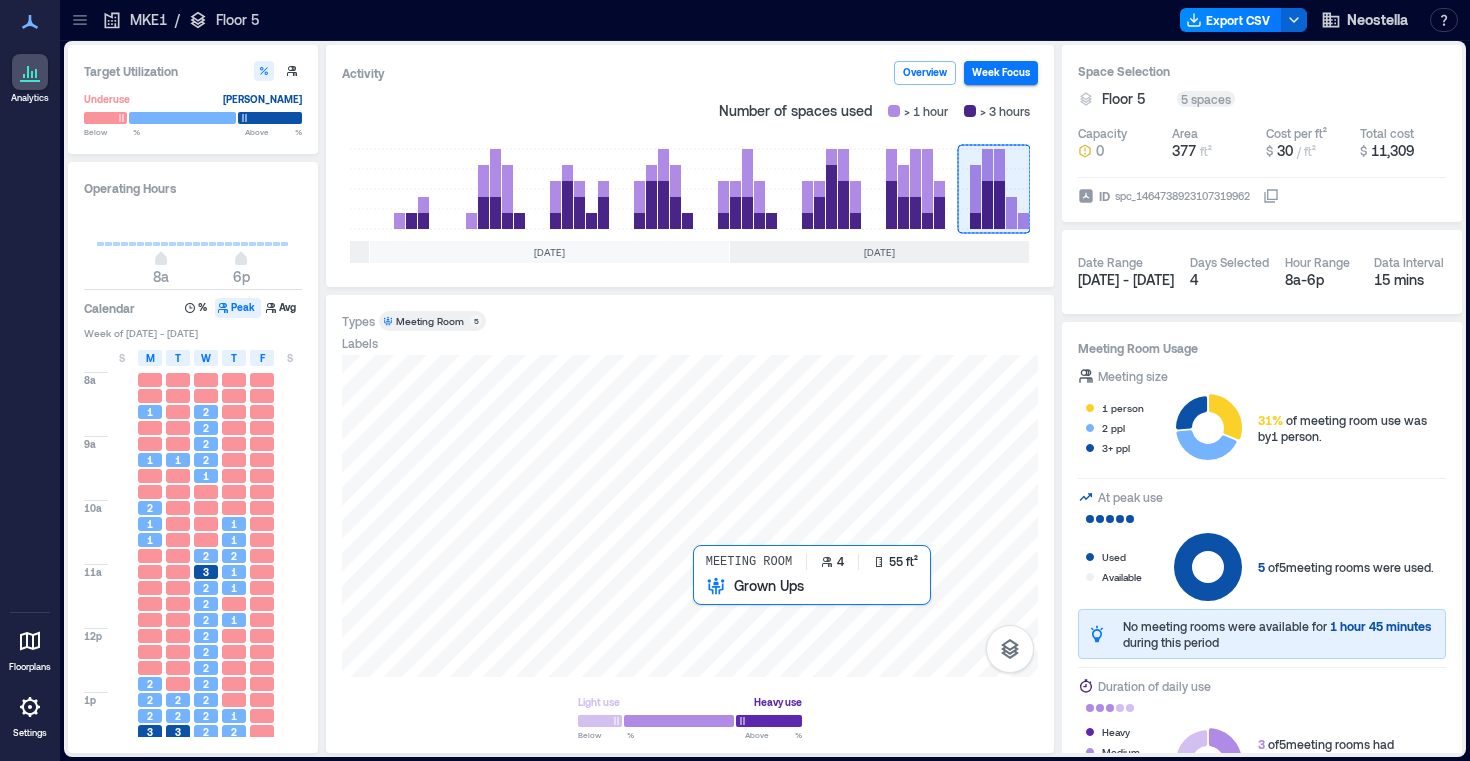click at bounding box center [690, 516] 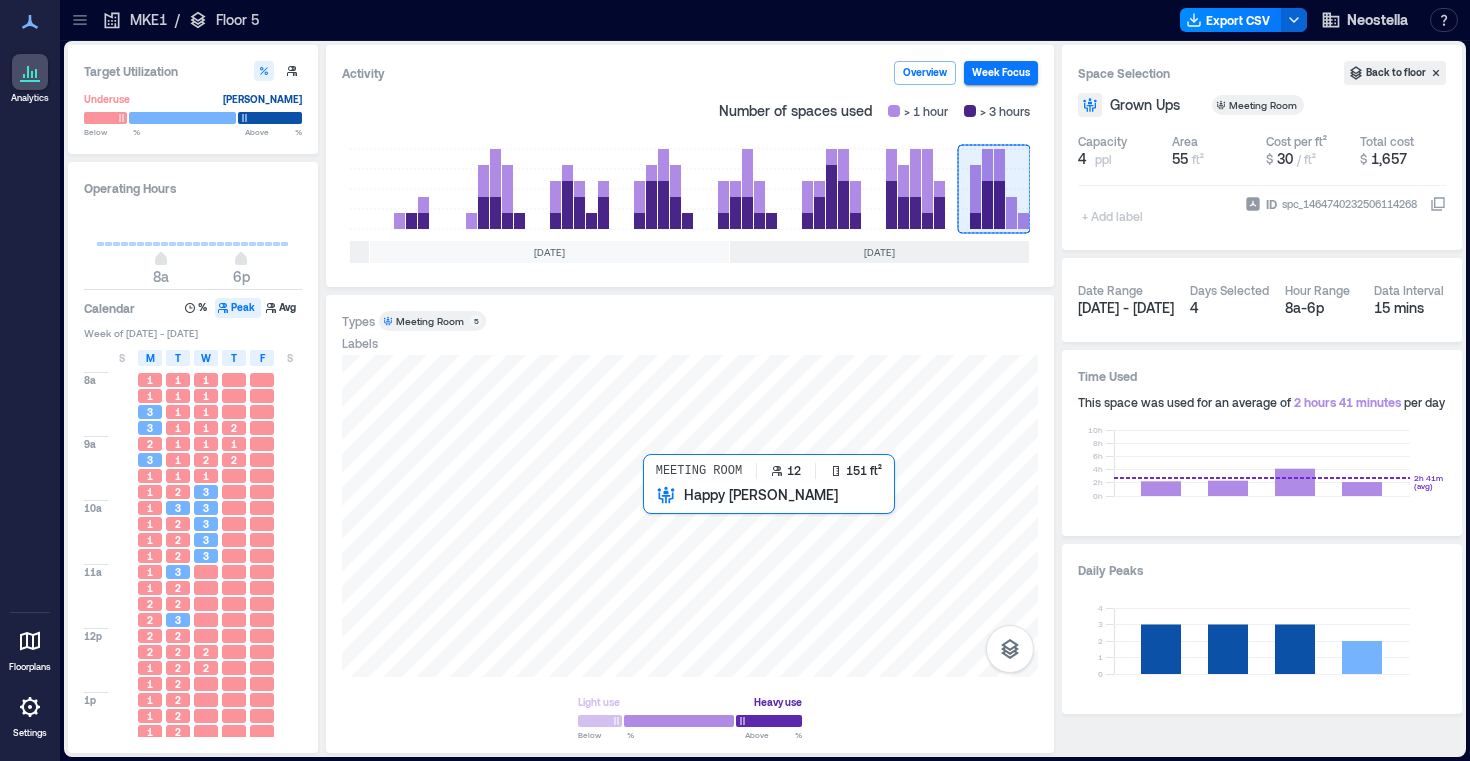 click at bounding box center (690, 516) 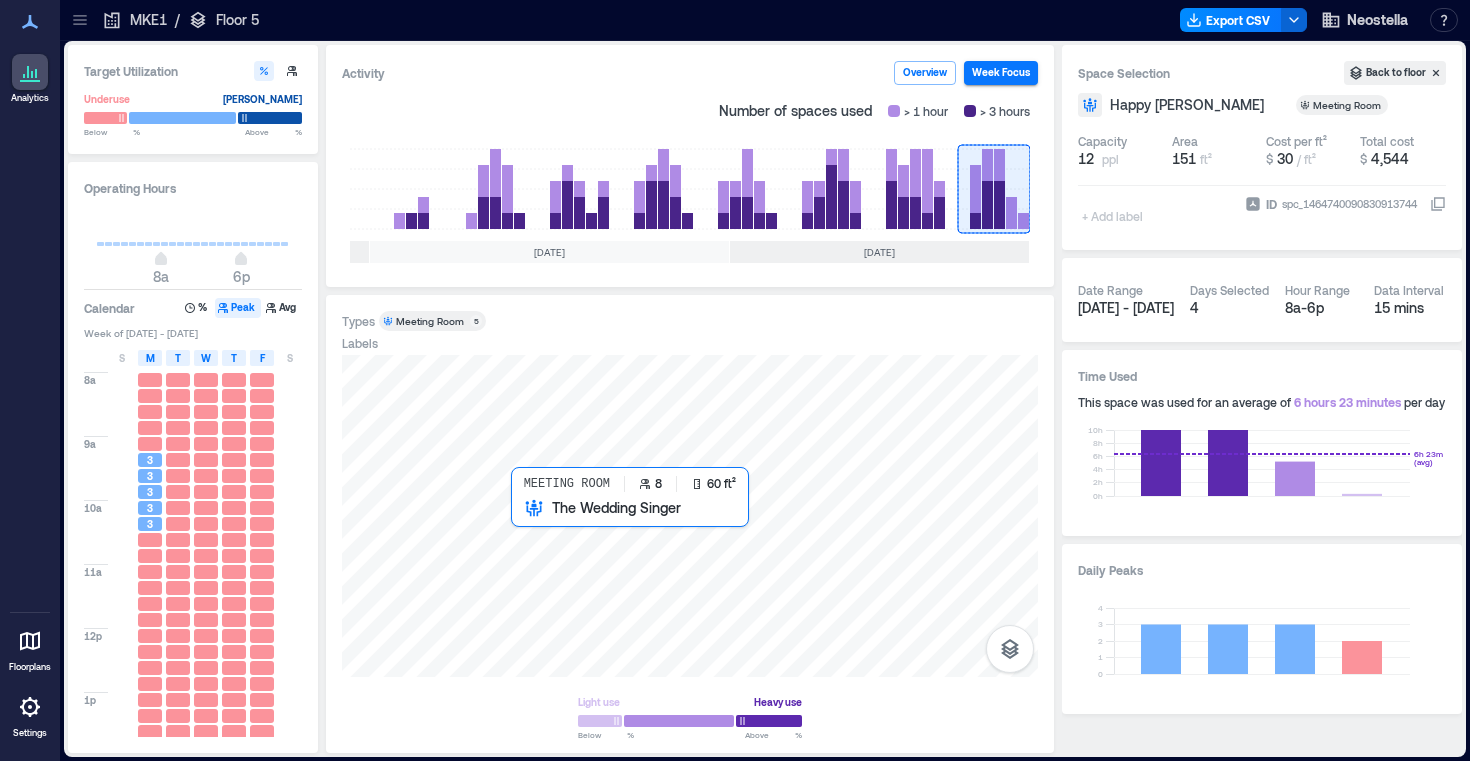 click at bounding box center [690, 516] 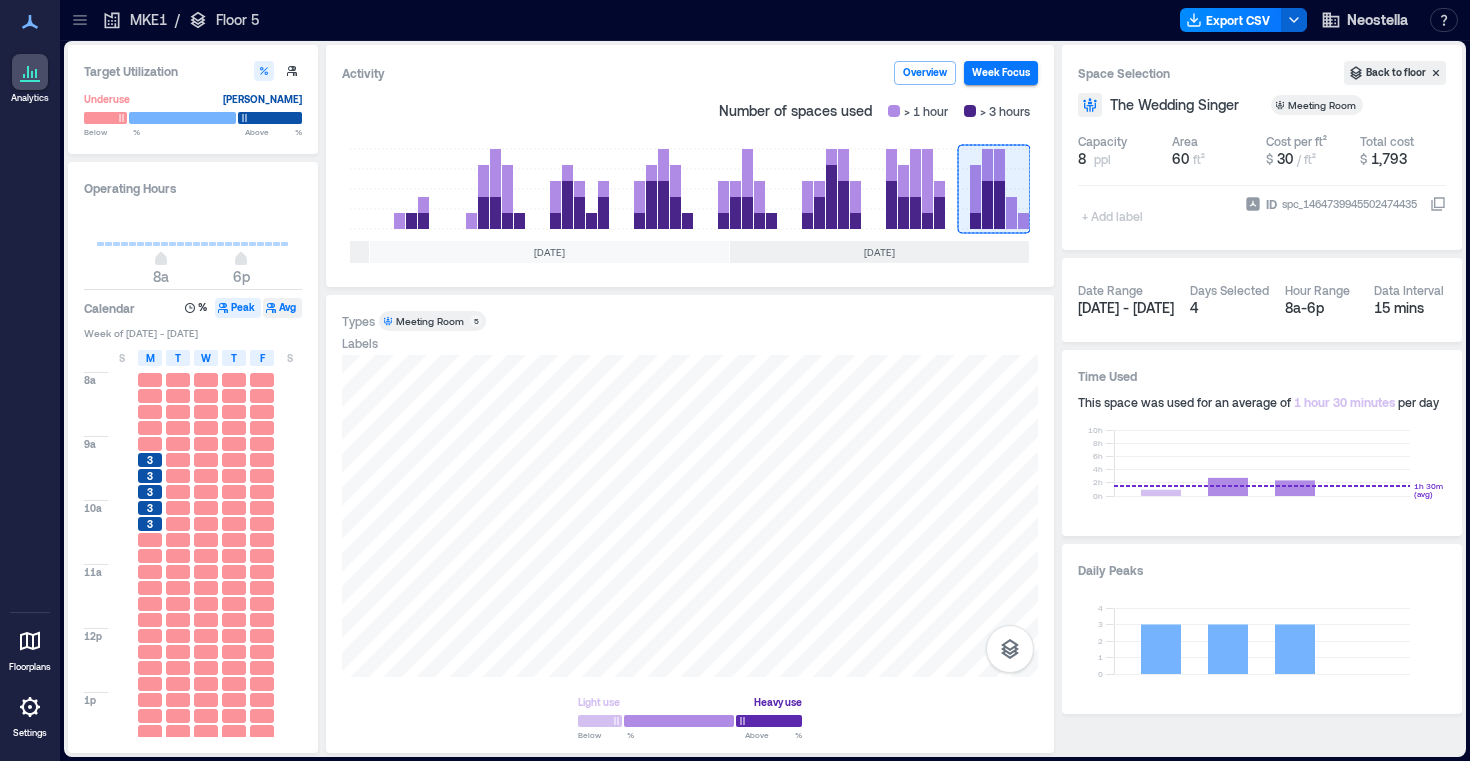 click on "Avg" at bounding box center [282, 308] 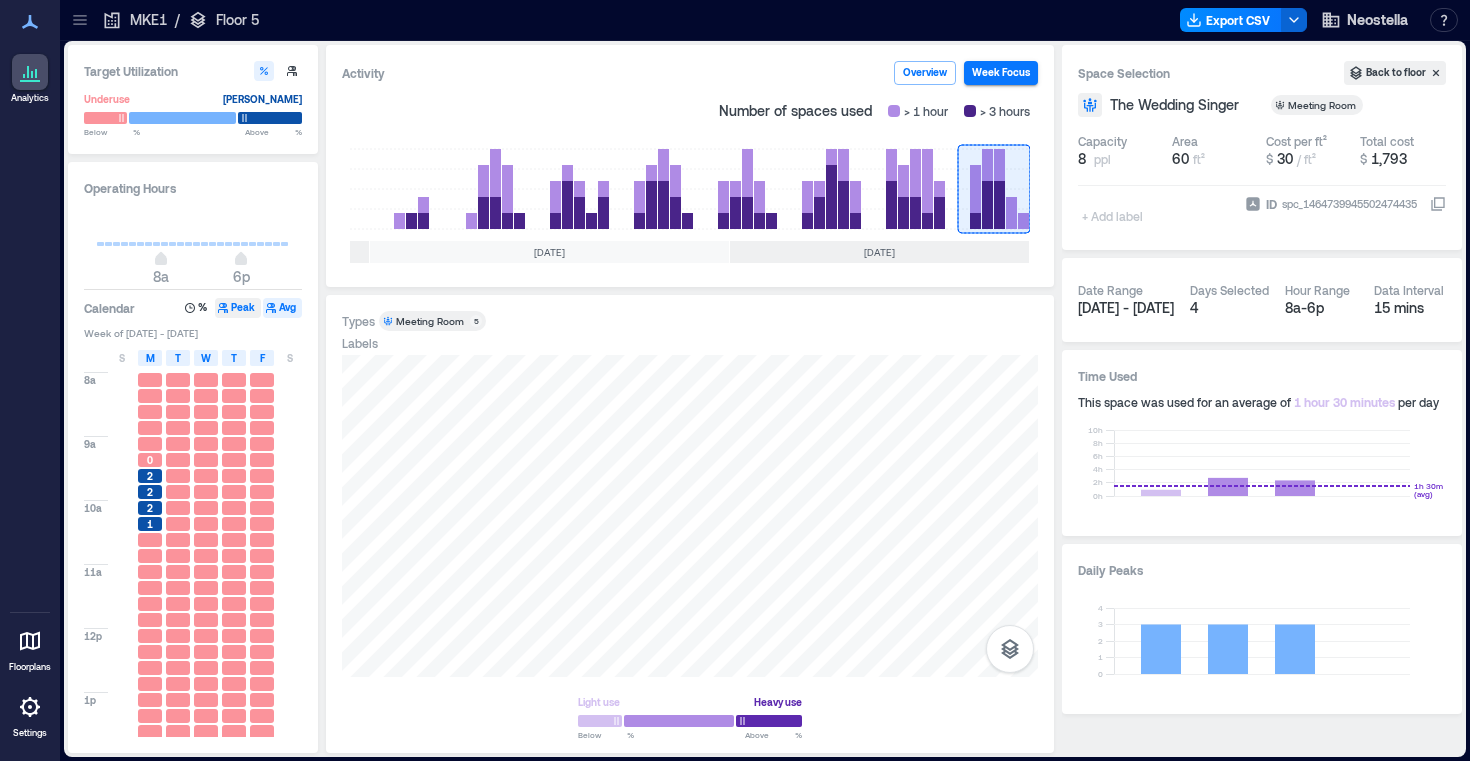 click on "Peak" at bounding box center [238, 308] 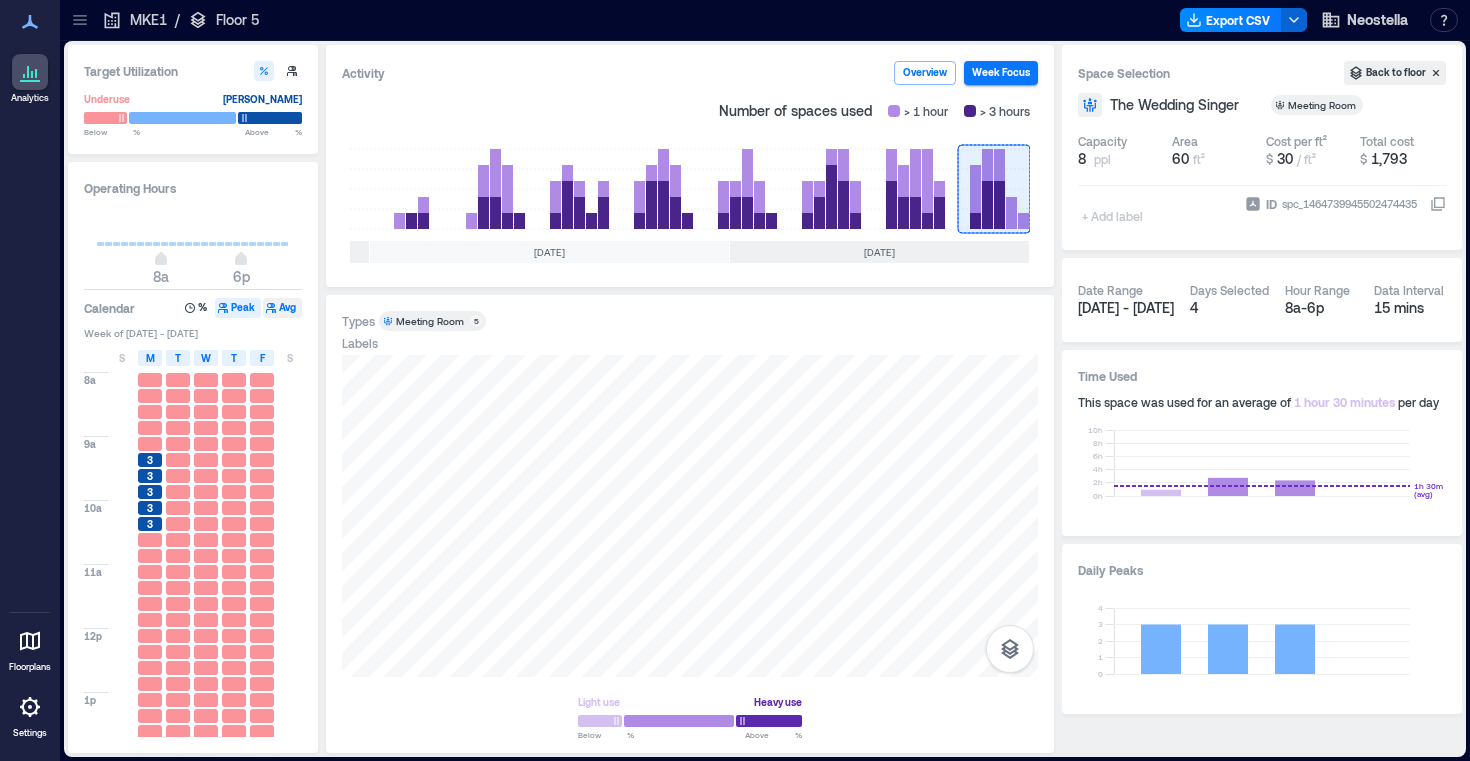 click on "Avg" at bounding box center (282, 308) 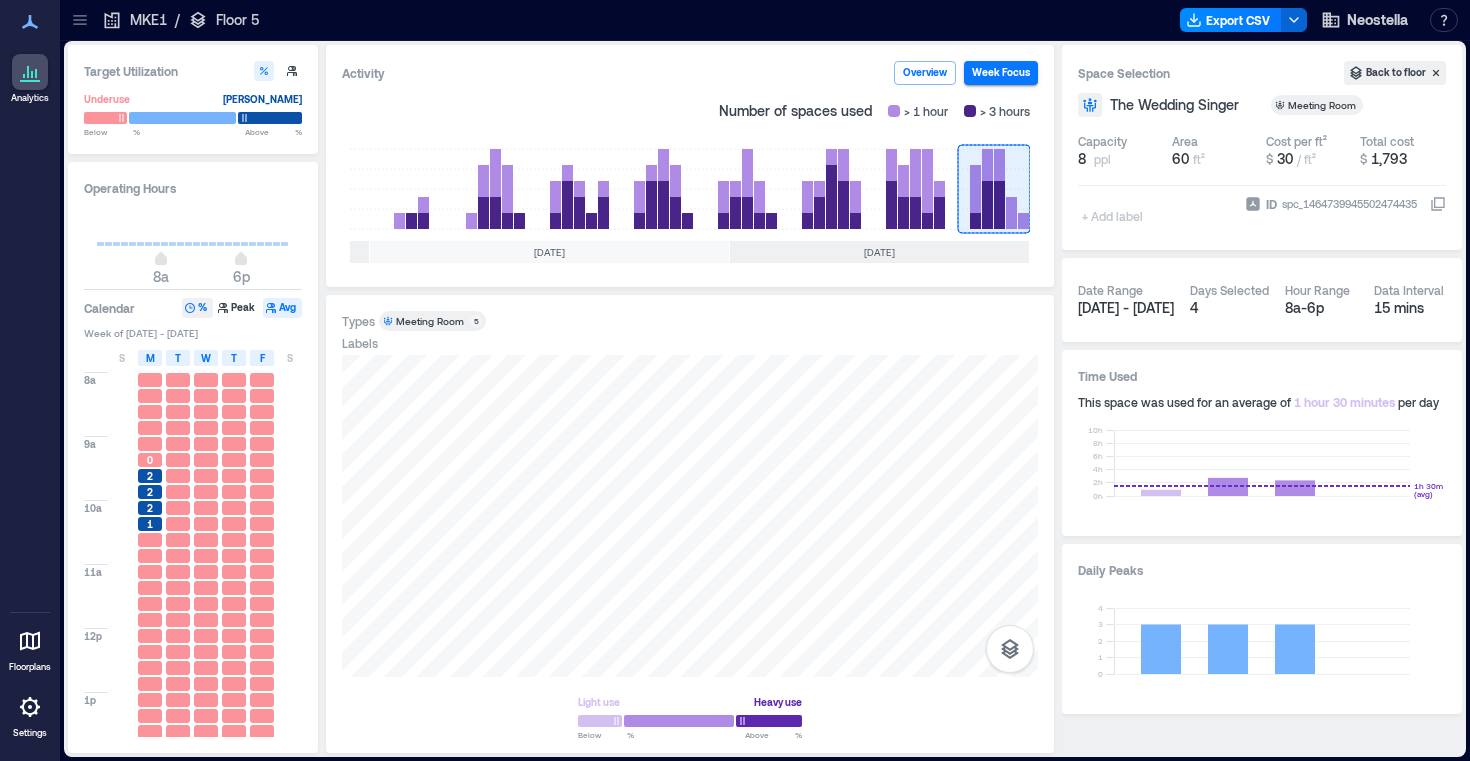 click on "%" at bounding box center [197, 308] 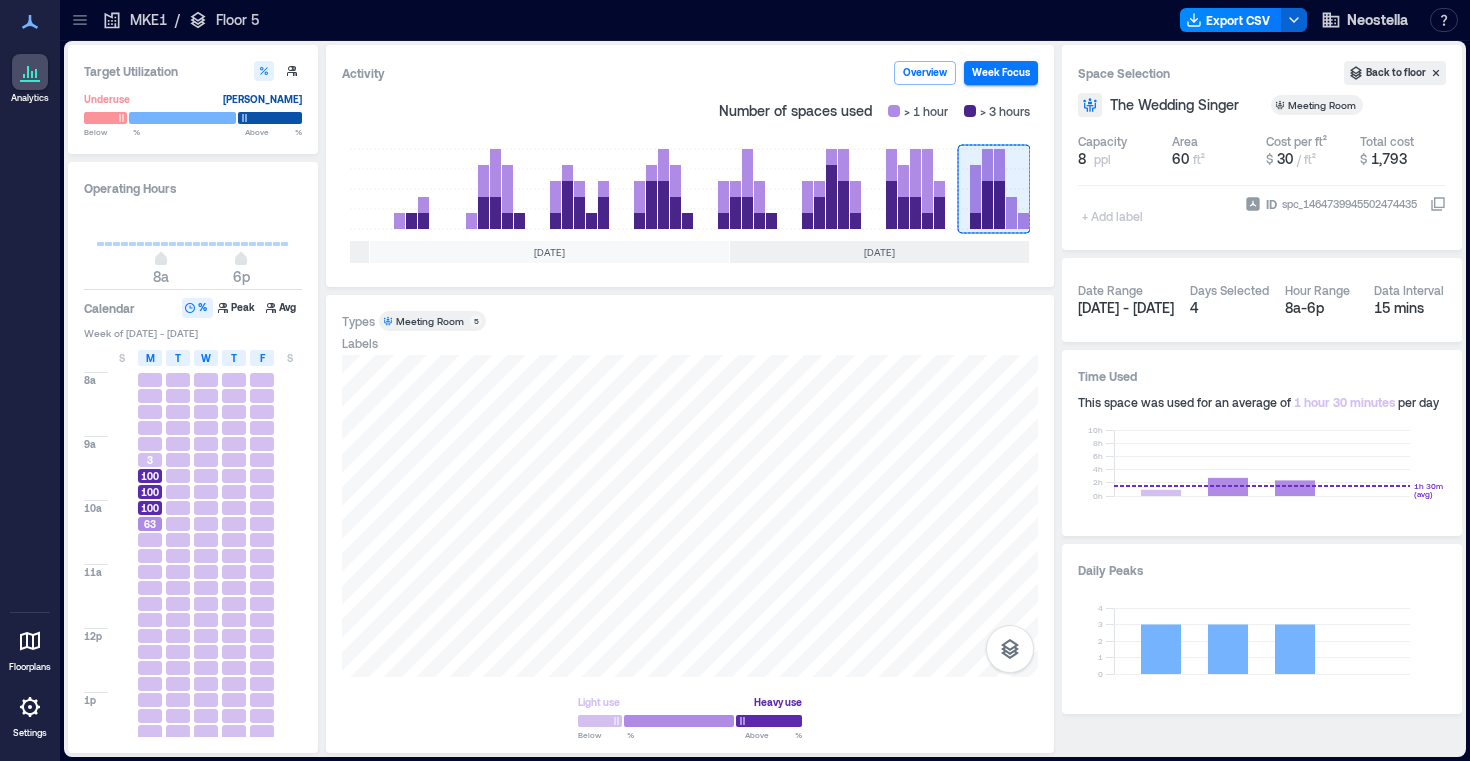 click on "%" at bounding box center [197, 308] 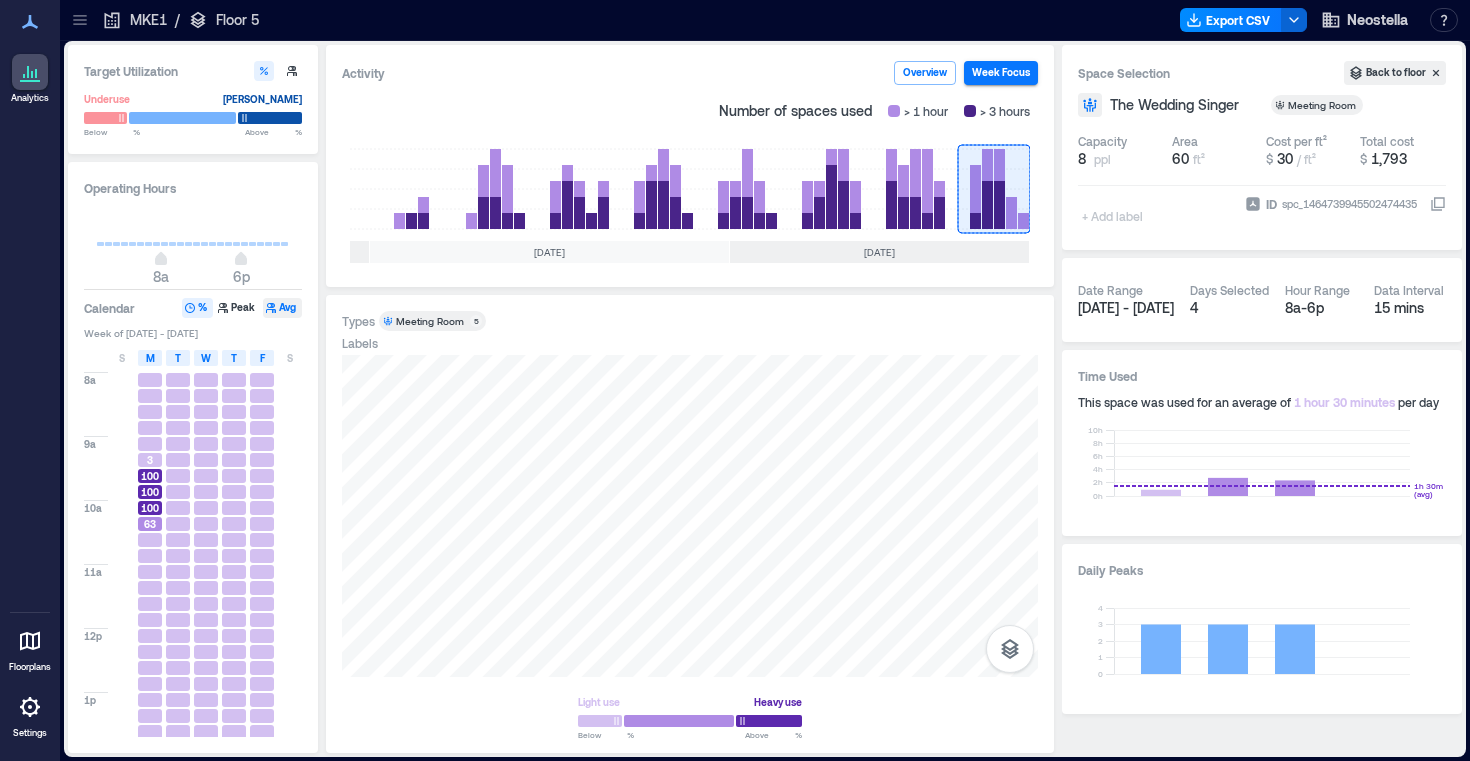 click 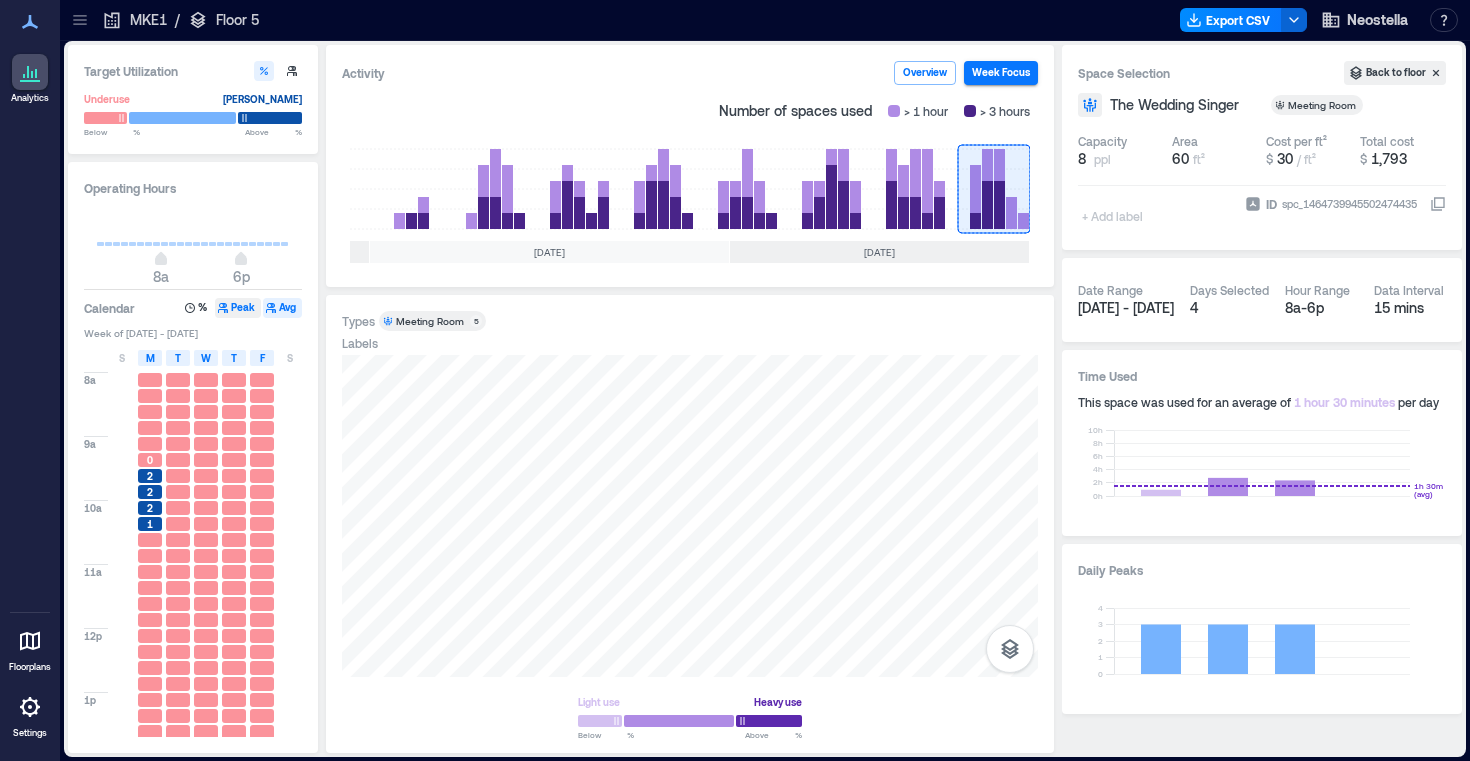 click on "Peak" at bounding box center (238, 308) 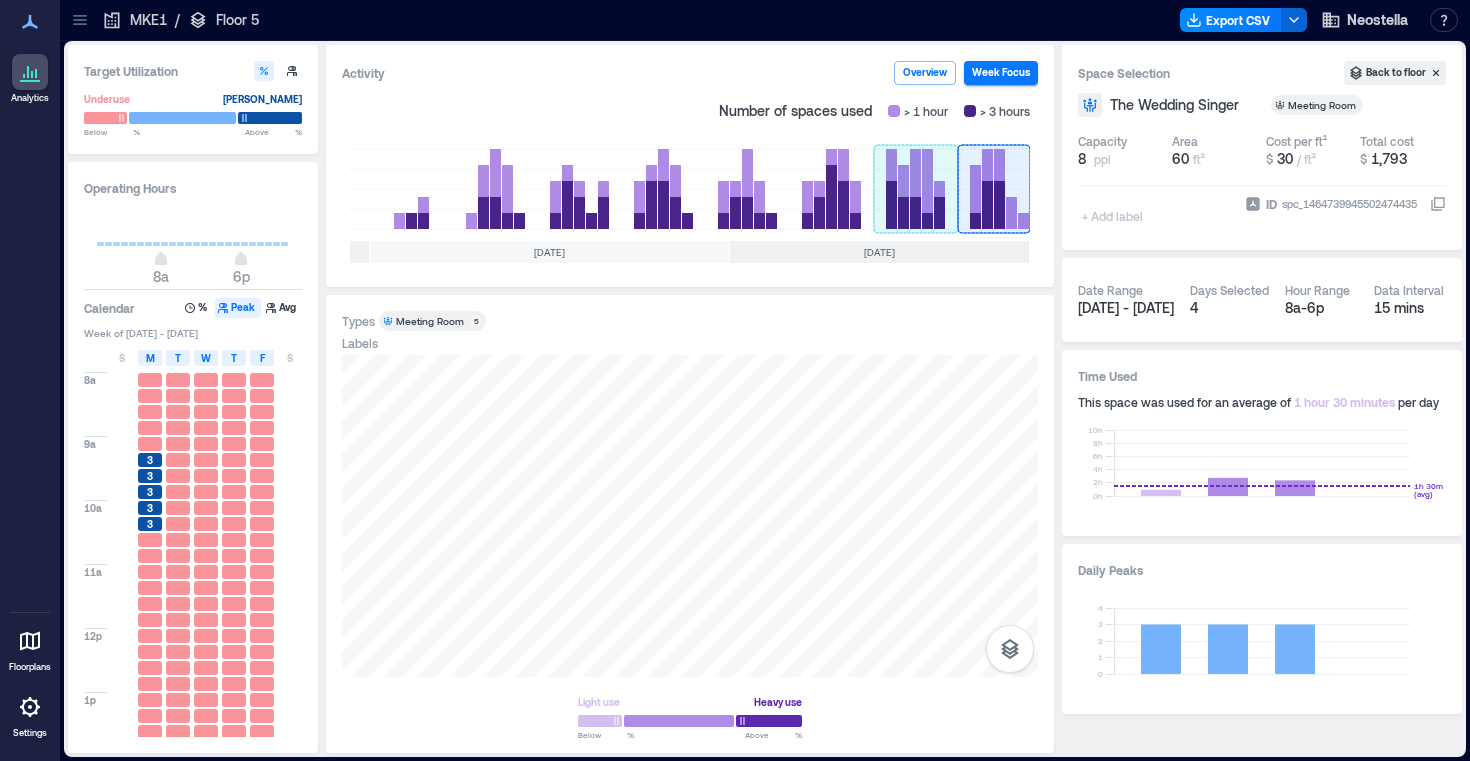 click 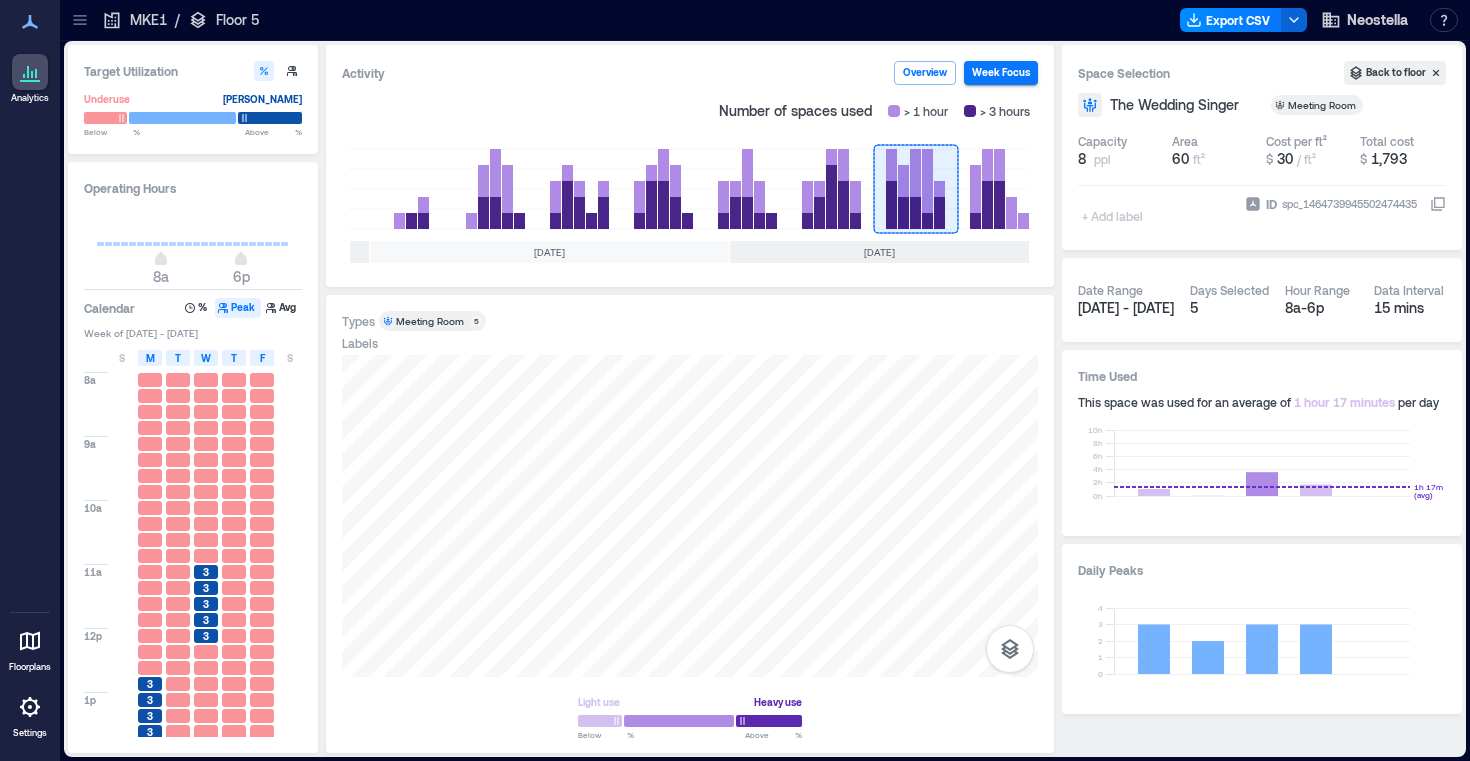 click on "3" at bounding box center (206, 572) 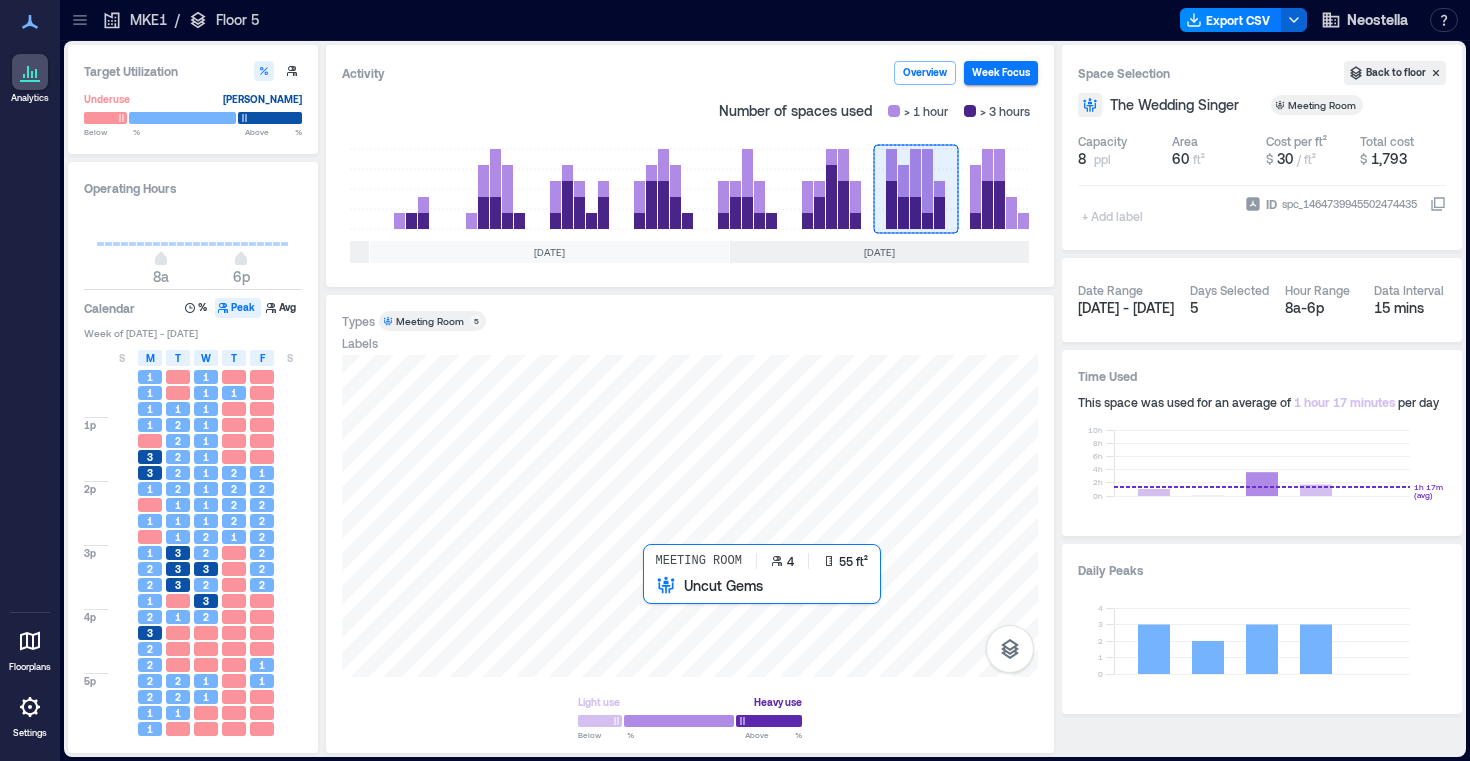 click at bounding box center (690, 516) 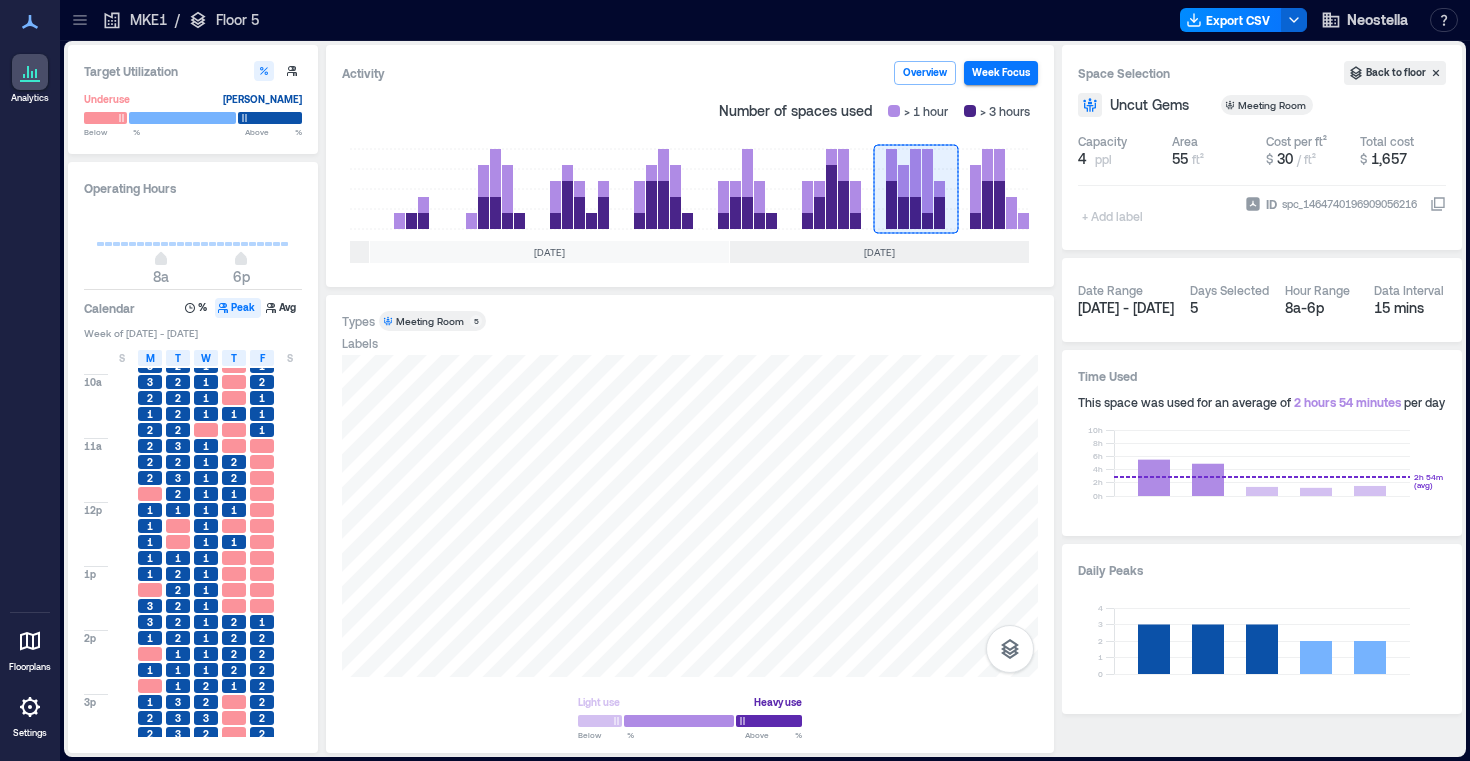 scroll, scrollTop: 0, scrollLeft: 0, axis: both 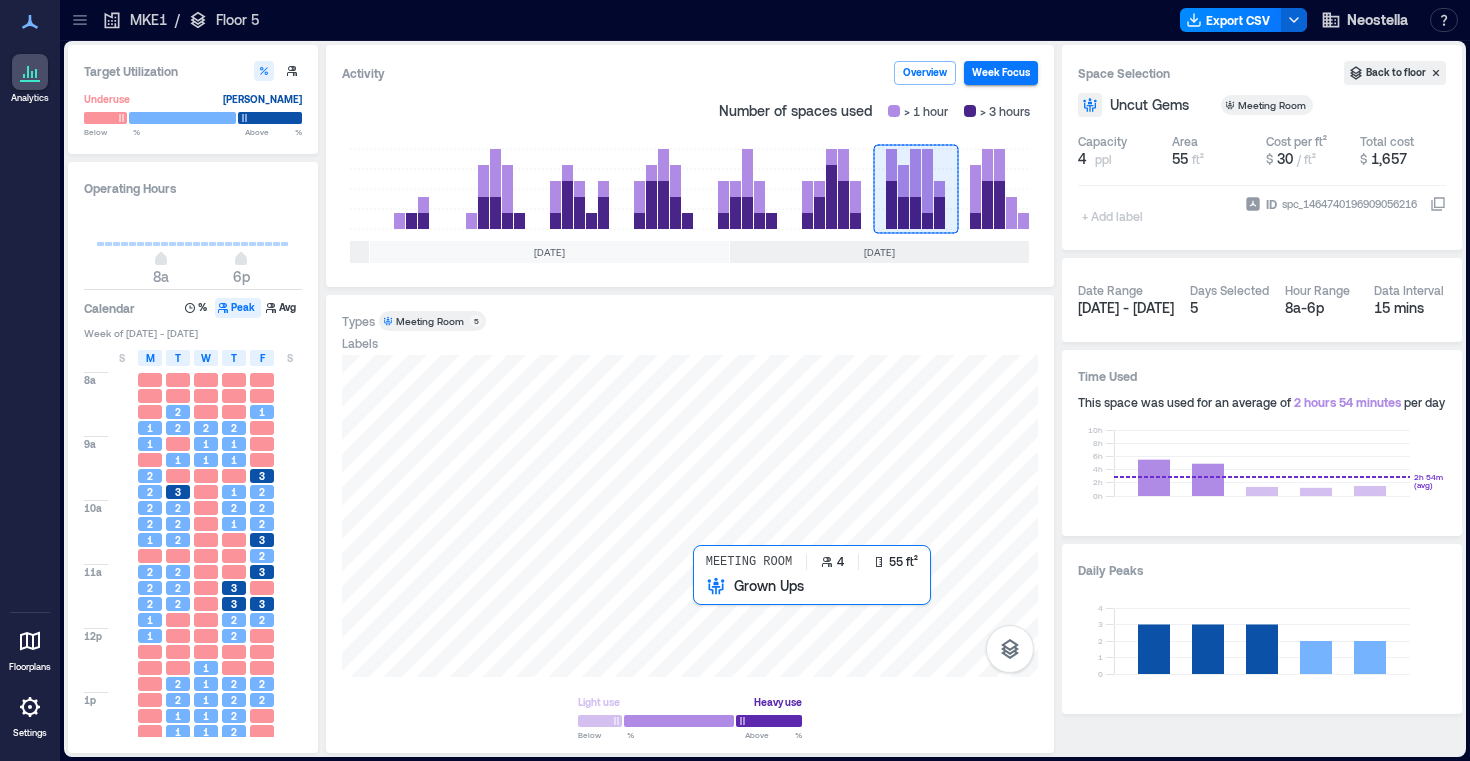 click at bounding box center [690, 516] 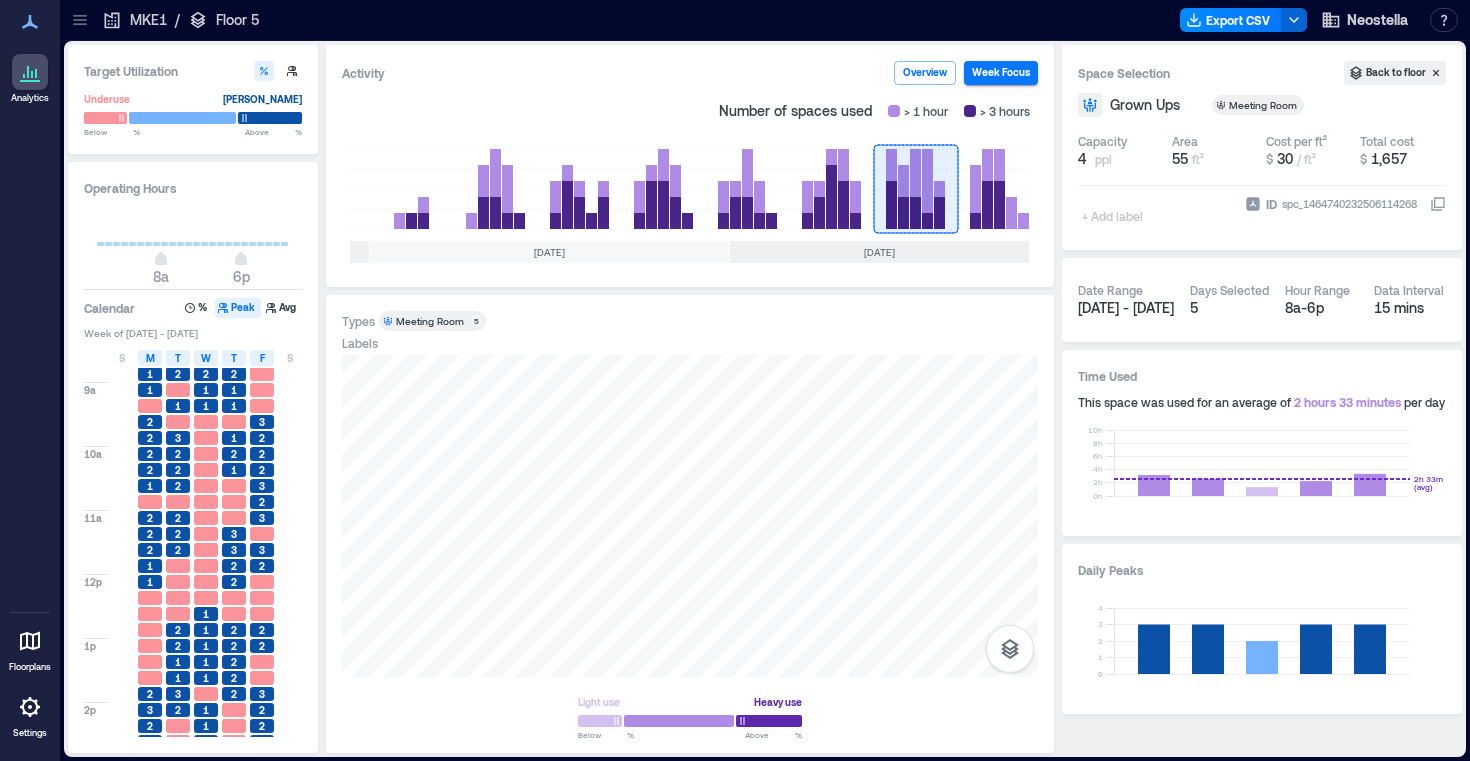 scroll, scrollTop: 0, scrollLeft: 0, axis: both 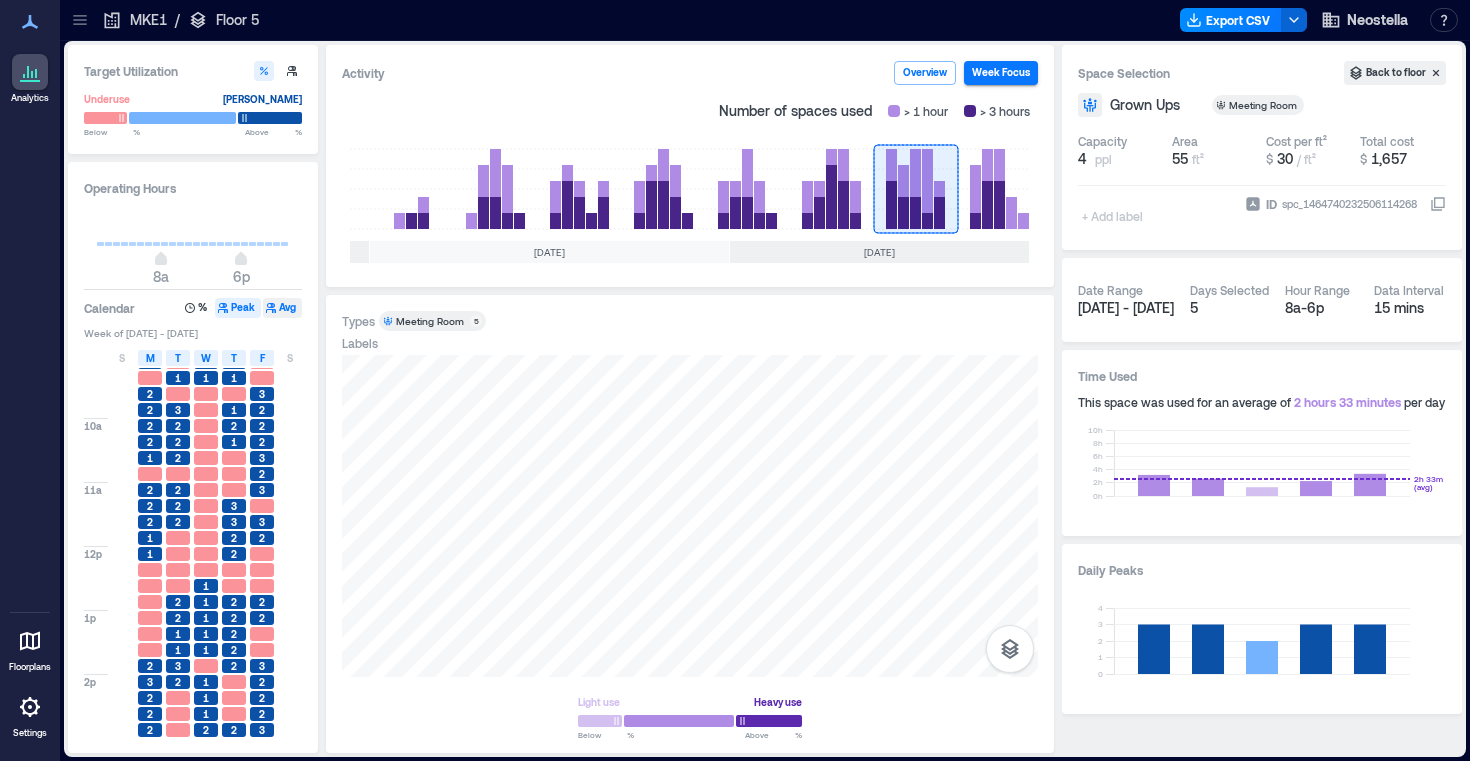 click on "Avg" at bounding box center (282, 308) 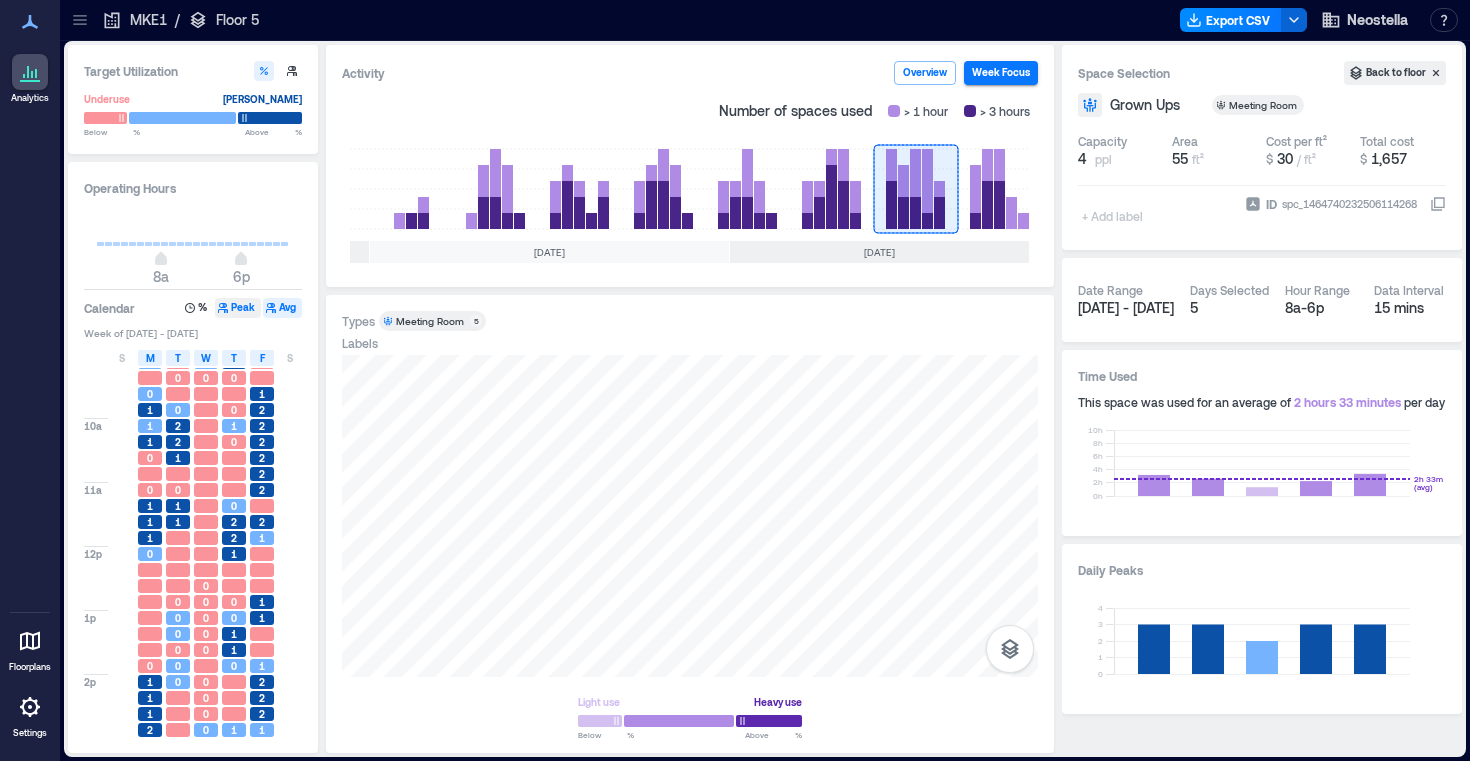 click on "Peak" at bounding box center (238, 308) 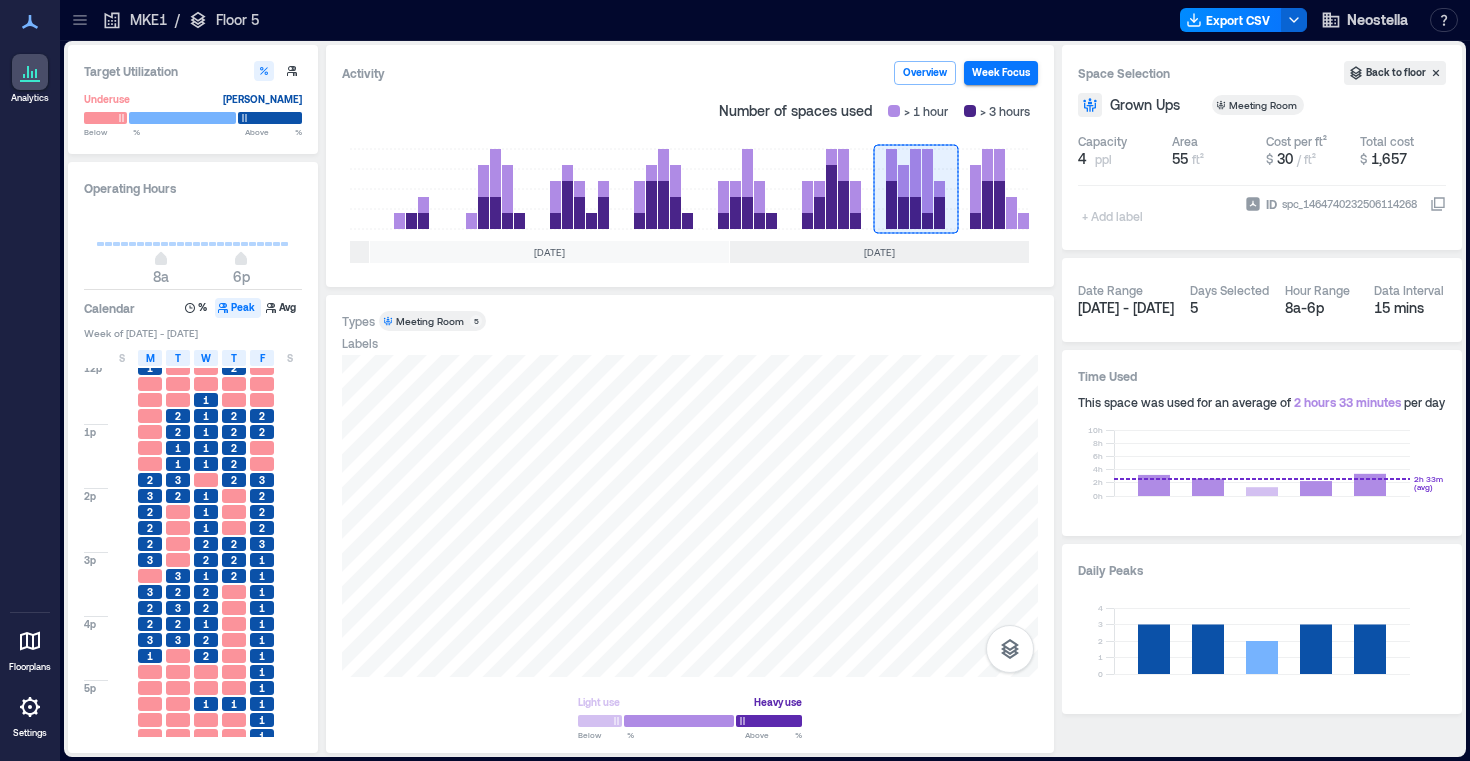 scroll, scrollTop: 275, scrollLeft: 0, axis: vertical 